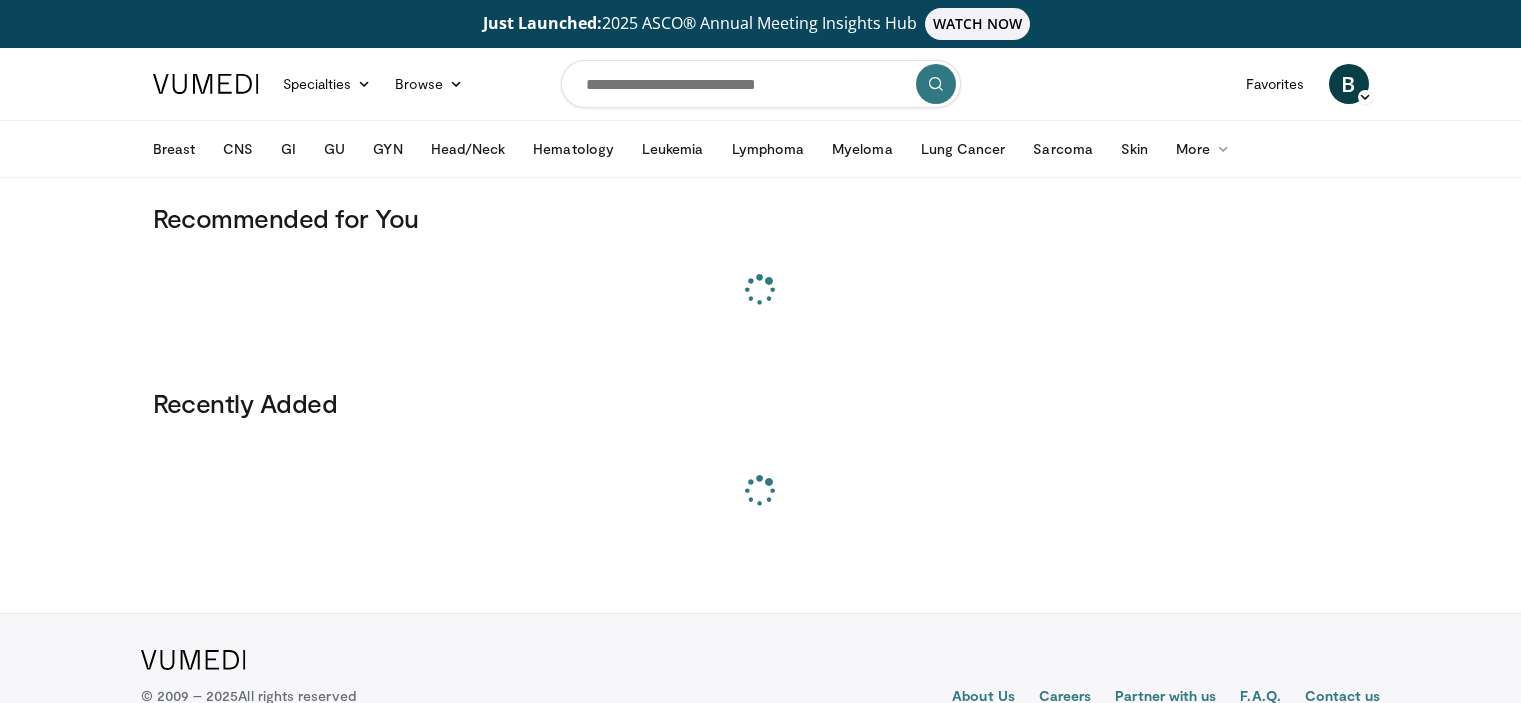 scroll, scrollTop: 0, scrollLeft: 0, axis: both 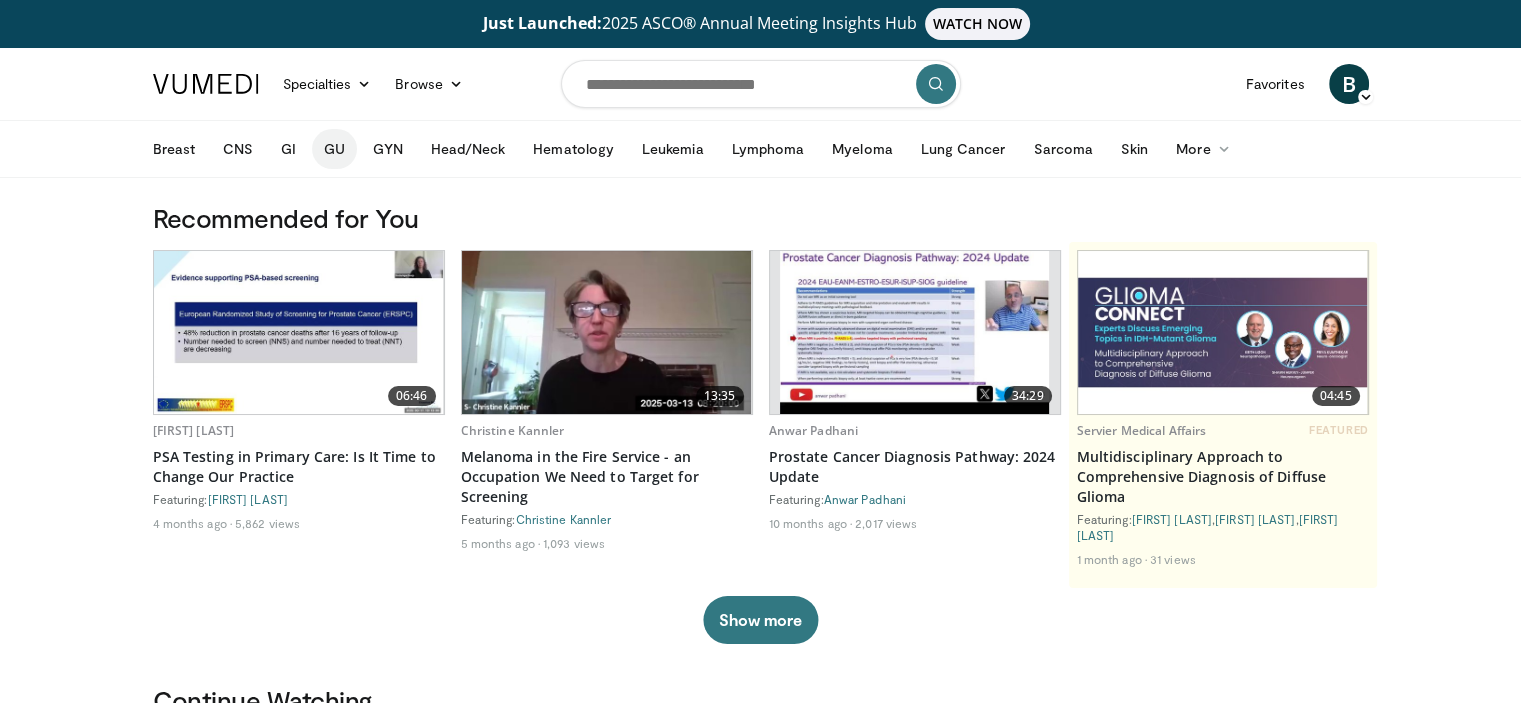 click on "GU" at bounding box center [334, 149] 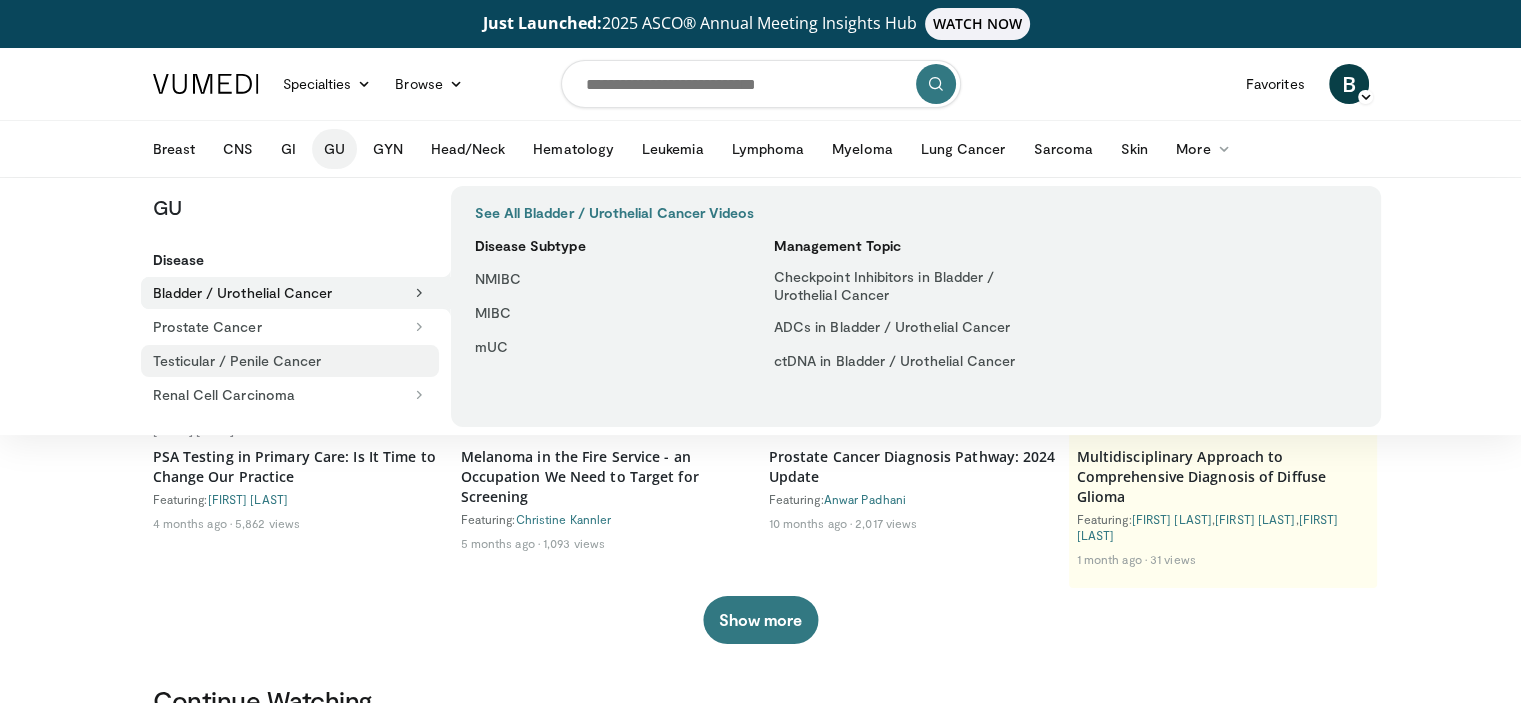 click on "Testicular / Penile Cancer" at bounding box center [290, 361] 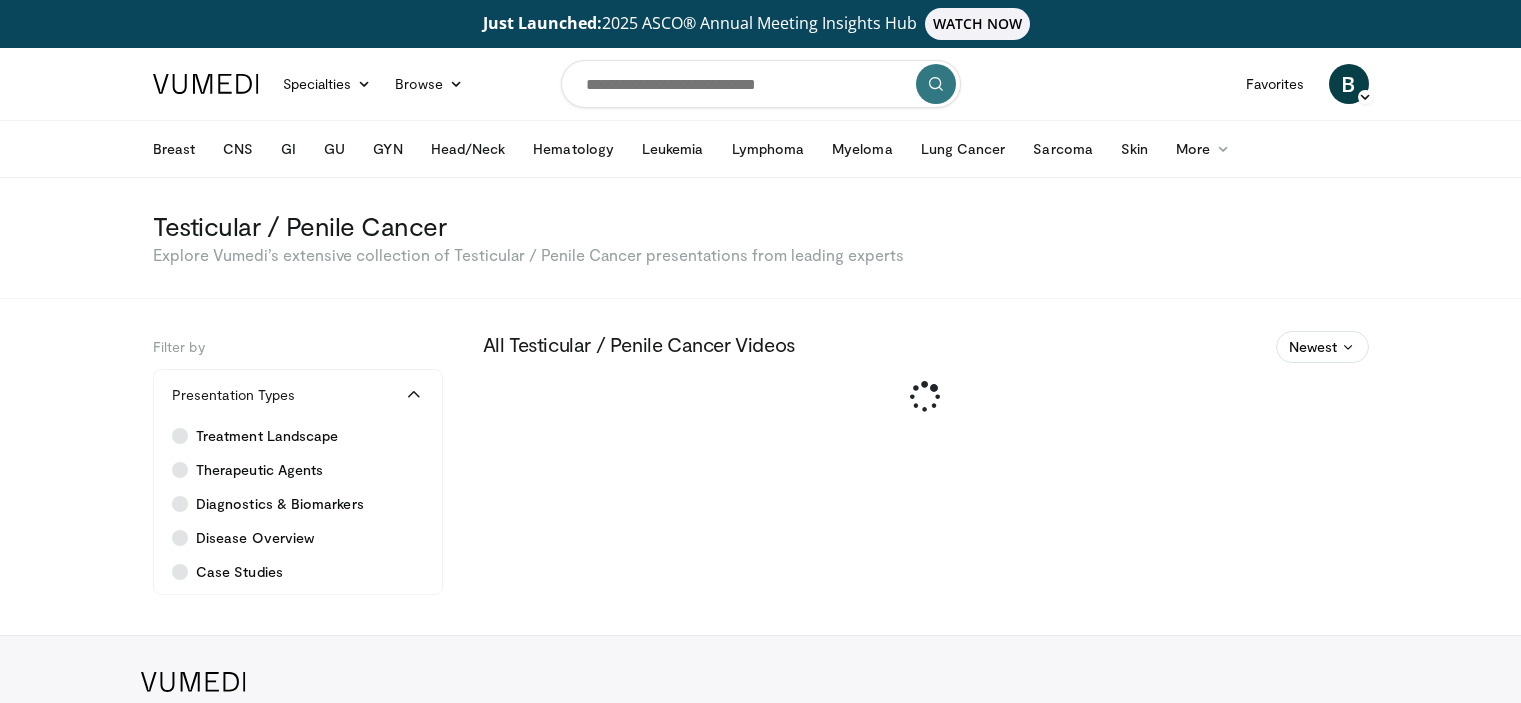 scroll, scrollTop: 0, scrollLeft: 0, axis: both 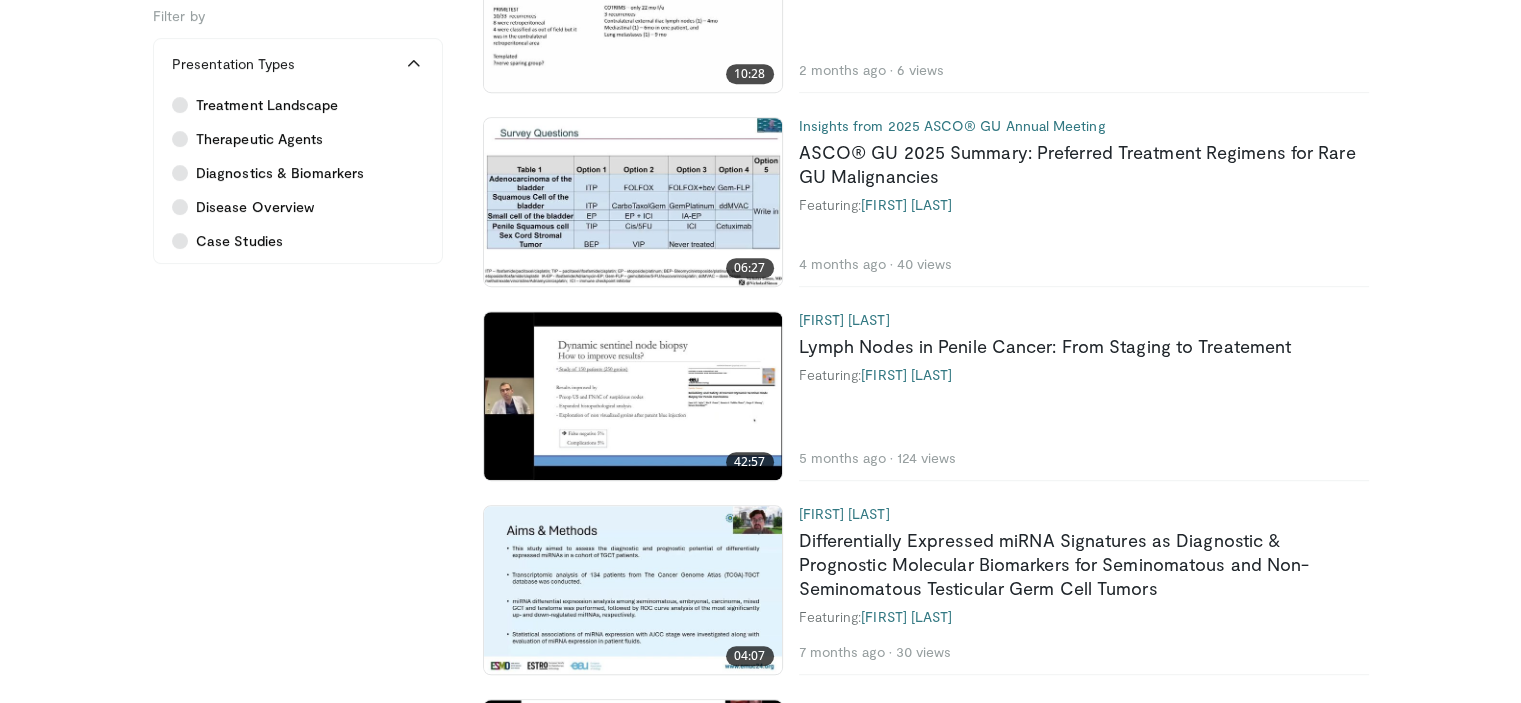 click at bounding box center [633, 396] 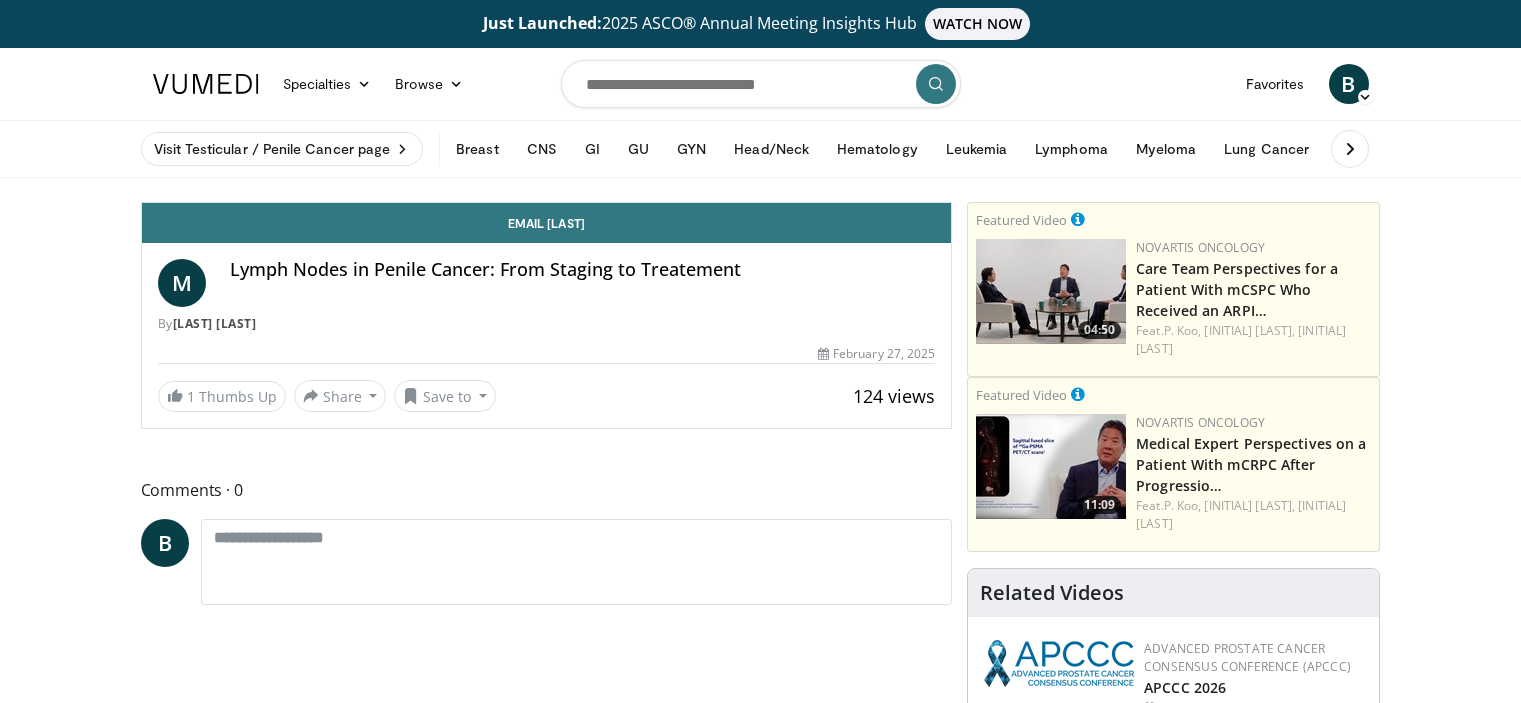 scroll, scrollTop: 0, scrollLeft: 0, axis: both 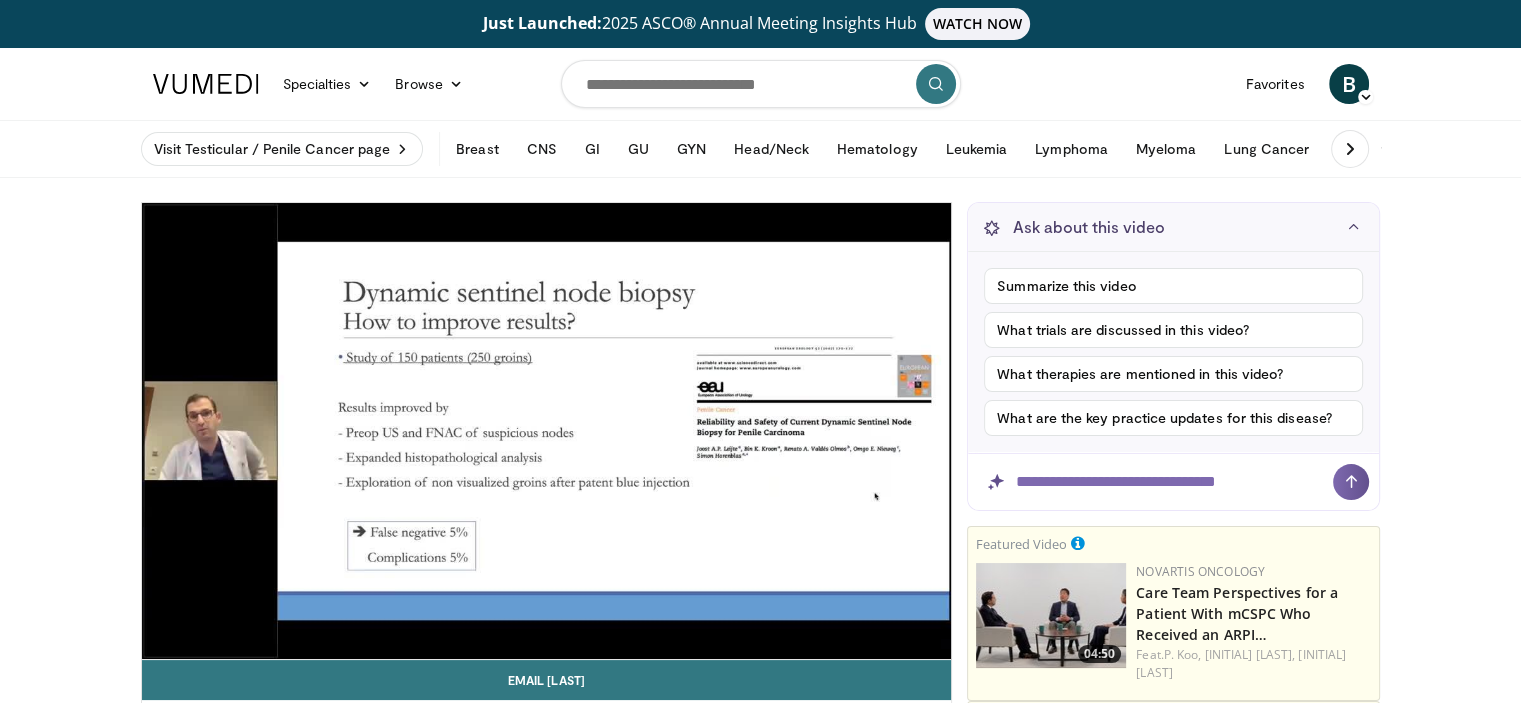 click on "10 seconds
Tap to unmute" at bounding box center (547, 431) 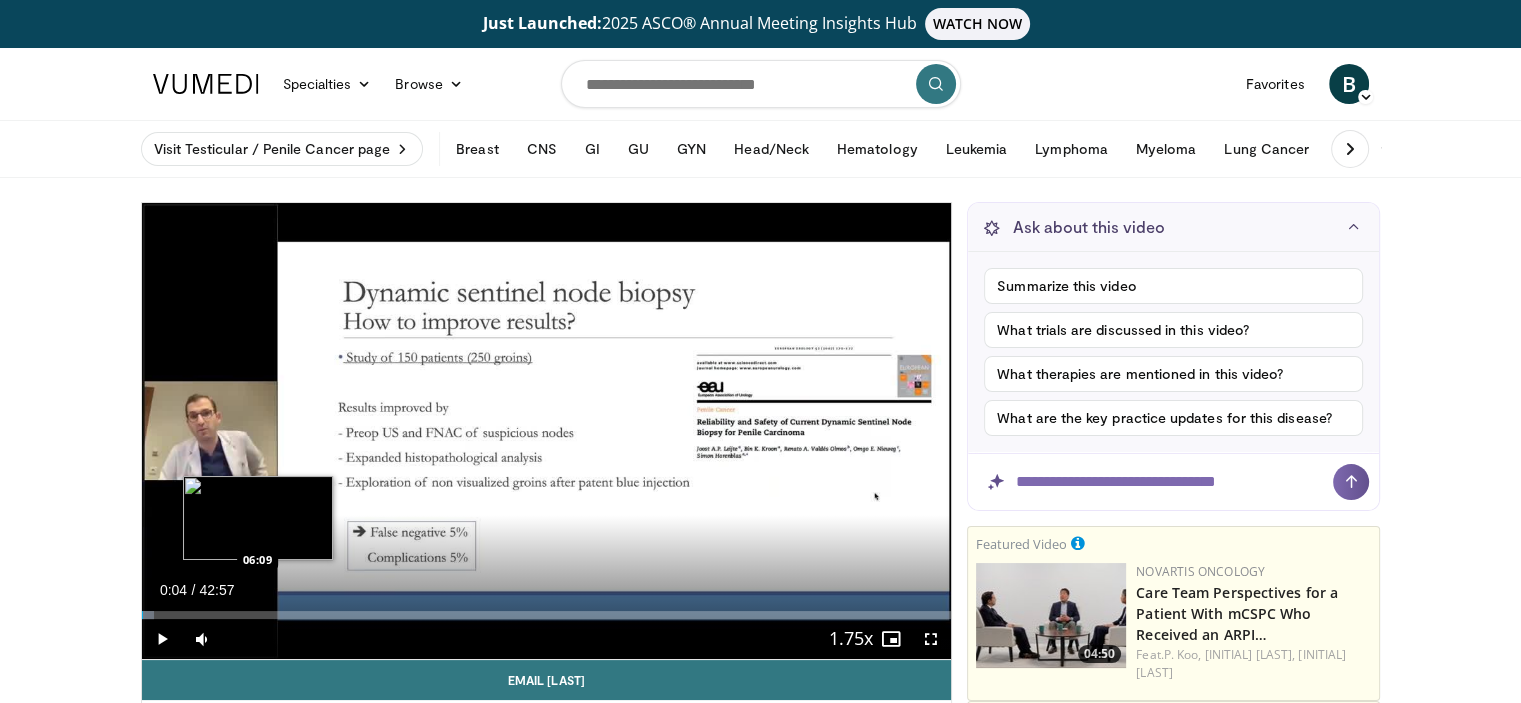 click on "Loaded :  1.54% 00:04 06:09" at bounding box center (547, 615) 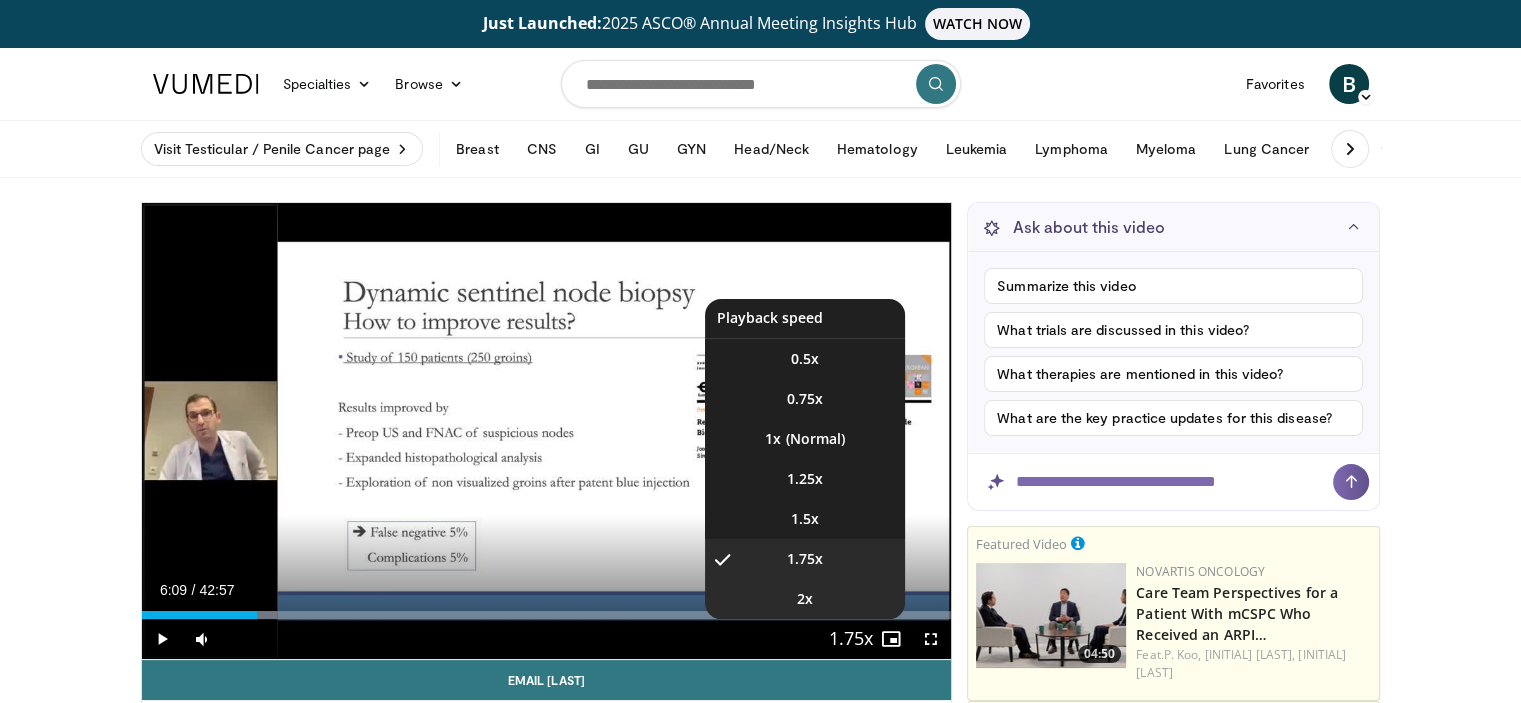 click on "2x" at bounding box center (805, 599) 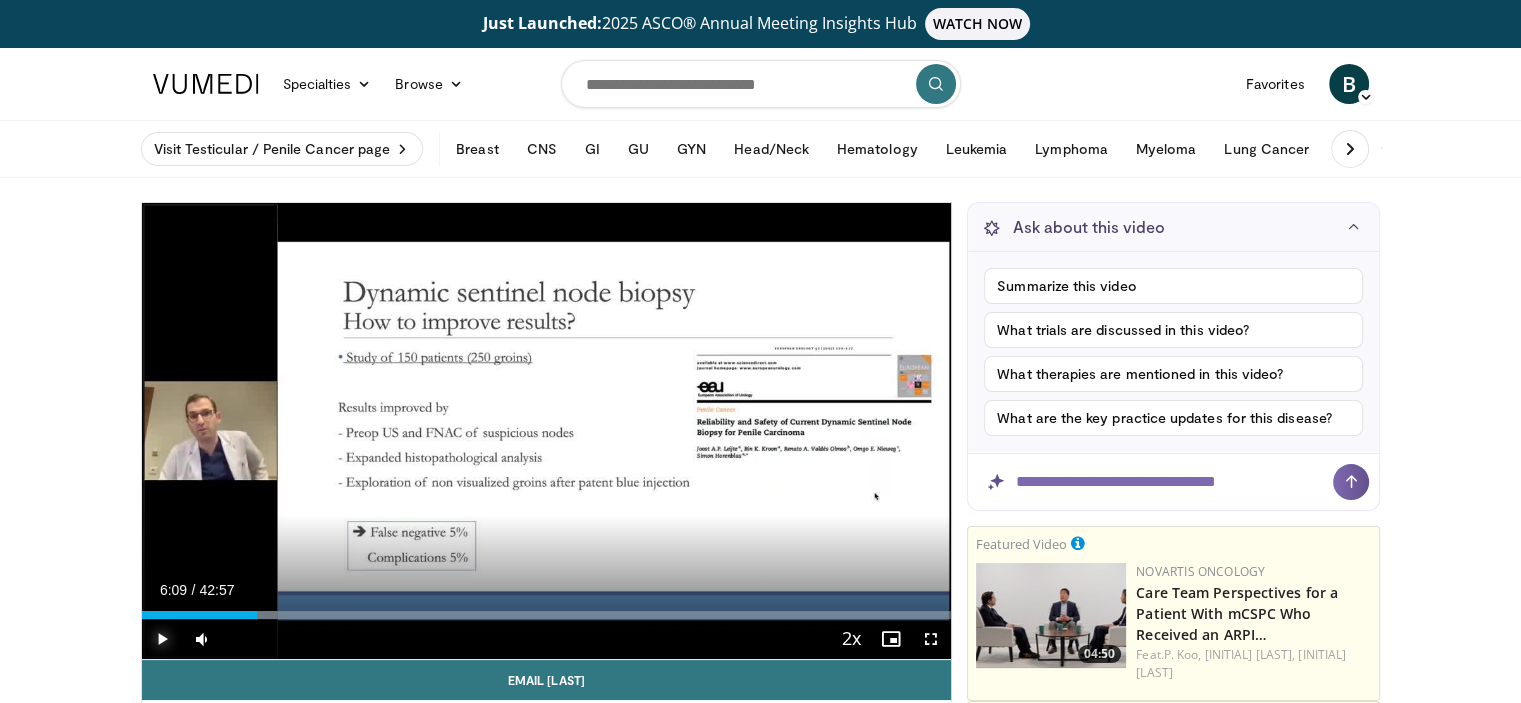 click at bounding box center (162, 639) 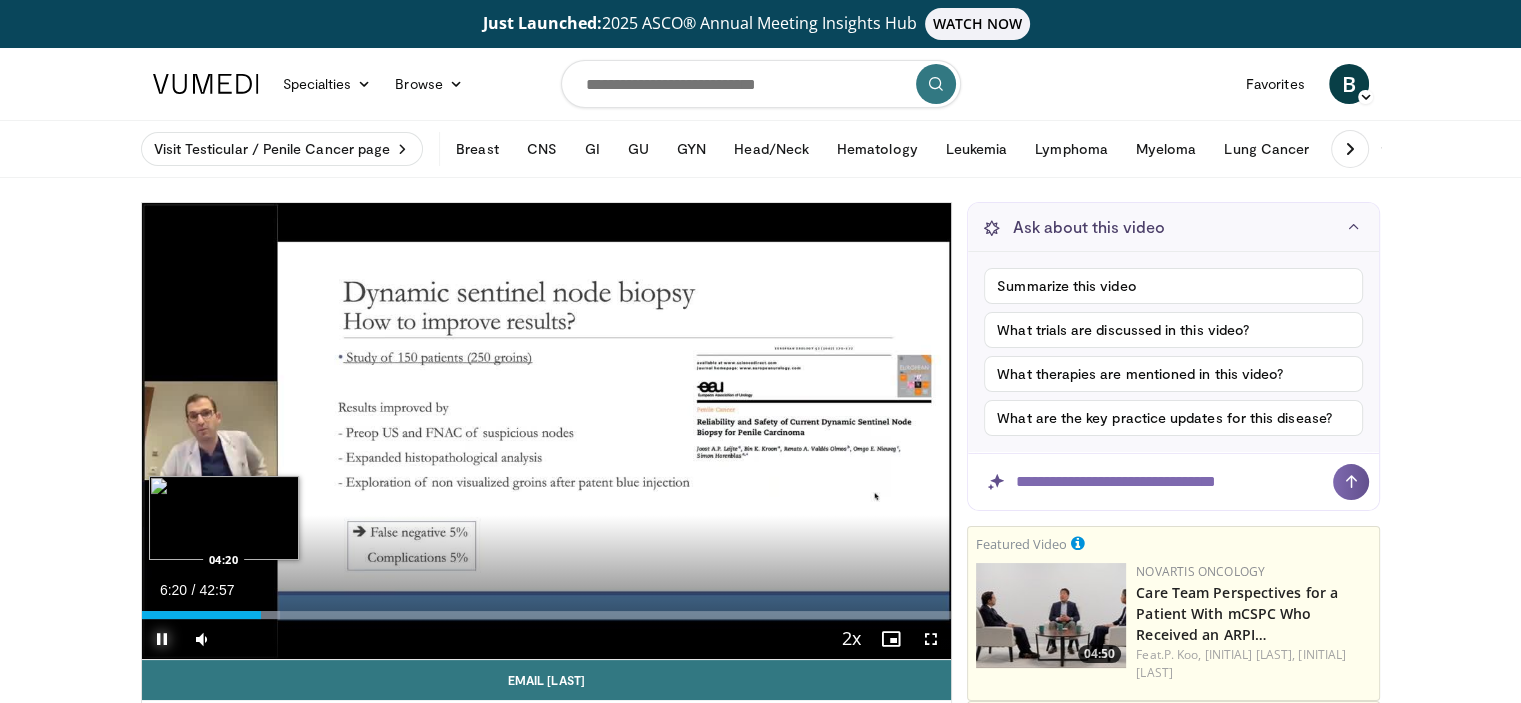 click on "06:20" at bounding box center [202, 615] 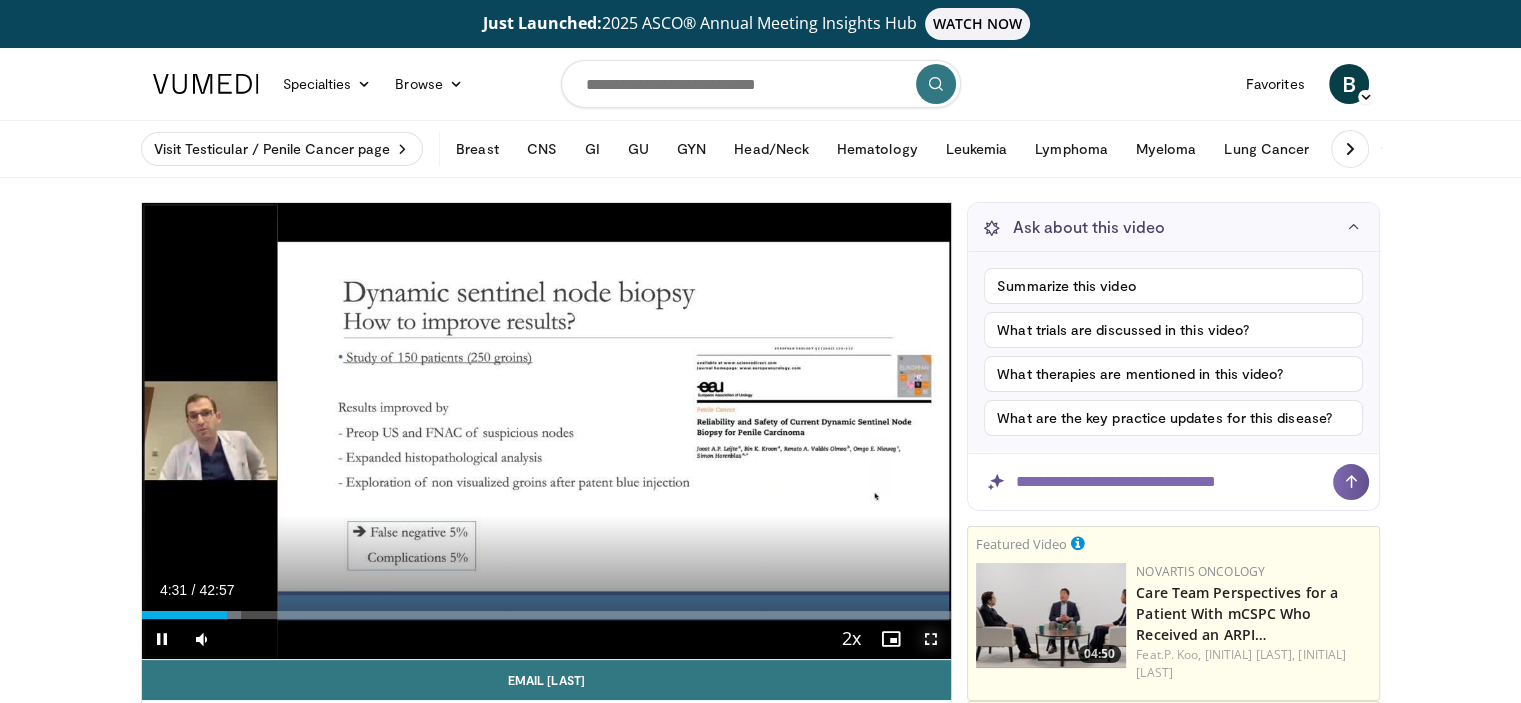 click at bounding box center [931, 639] 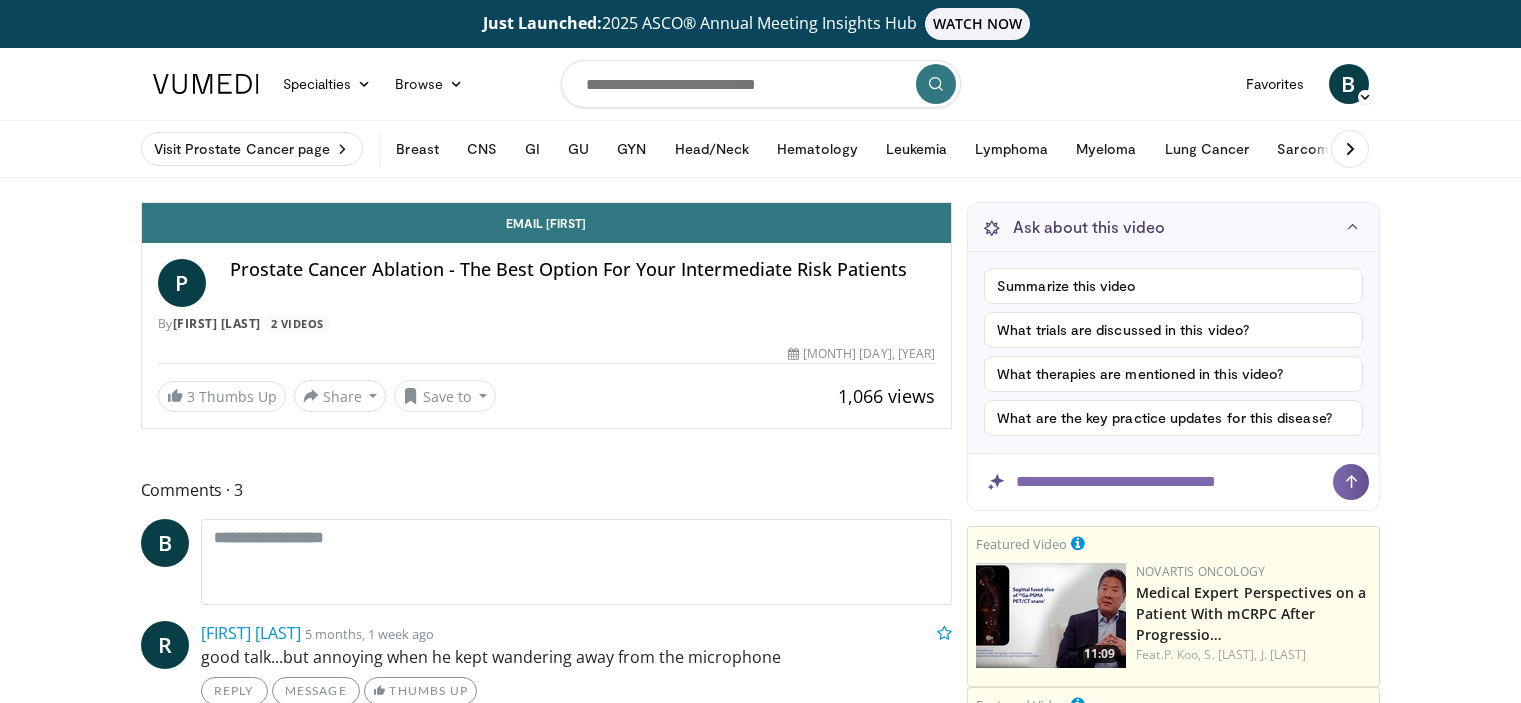 scroll, scrollTop: 0, scrollLeft: 0, axis: both 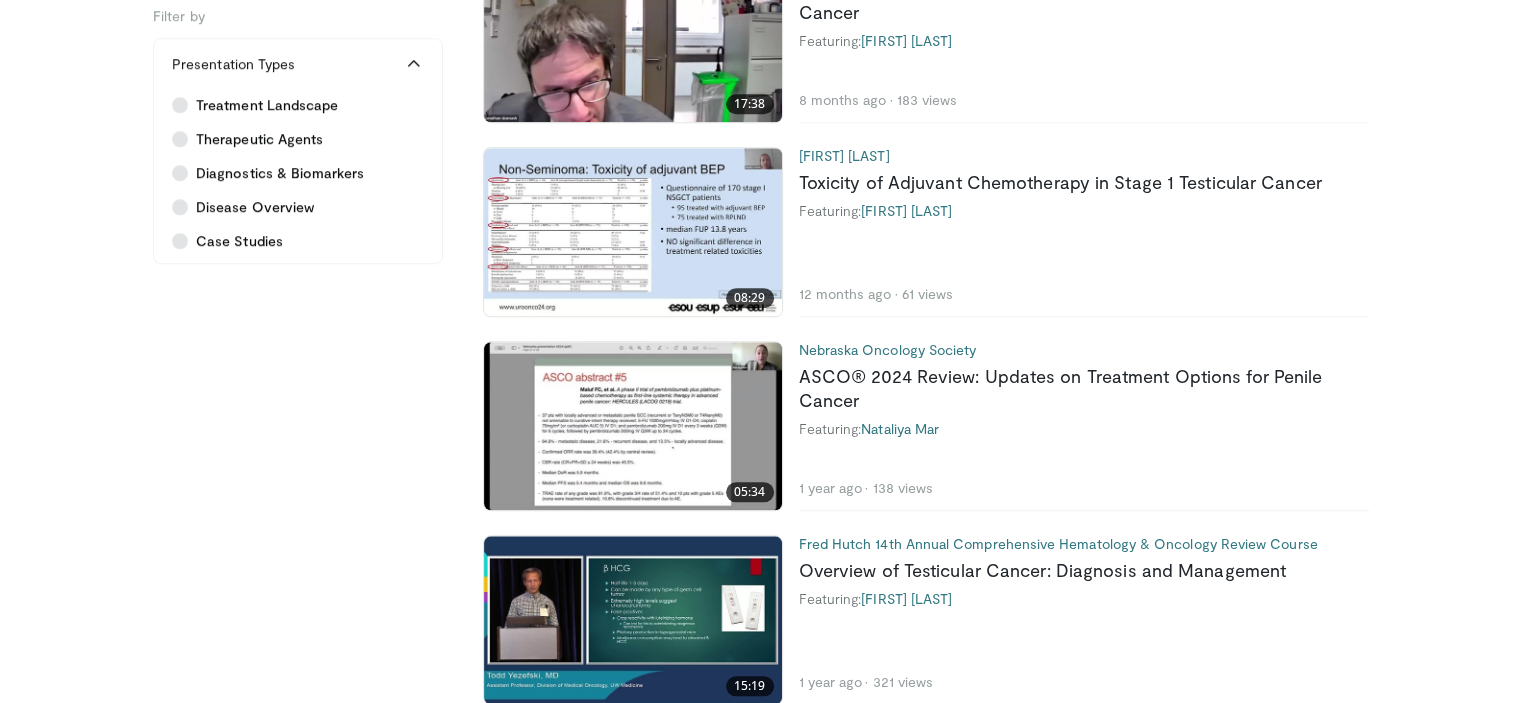 click at bounding box center (633, 232) 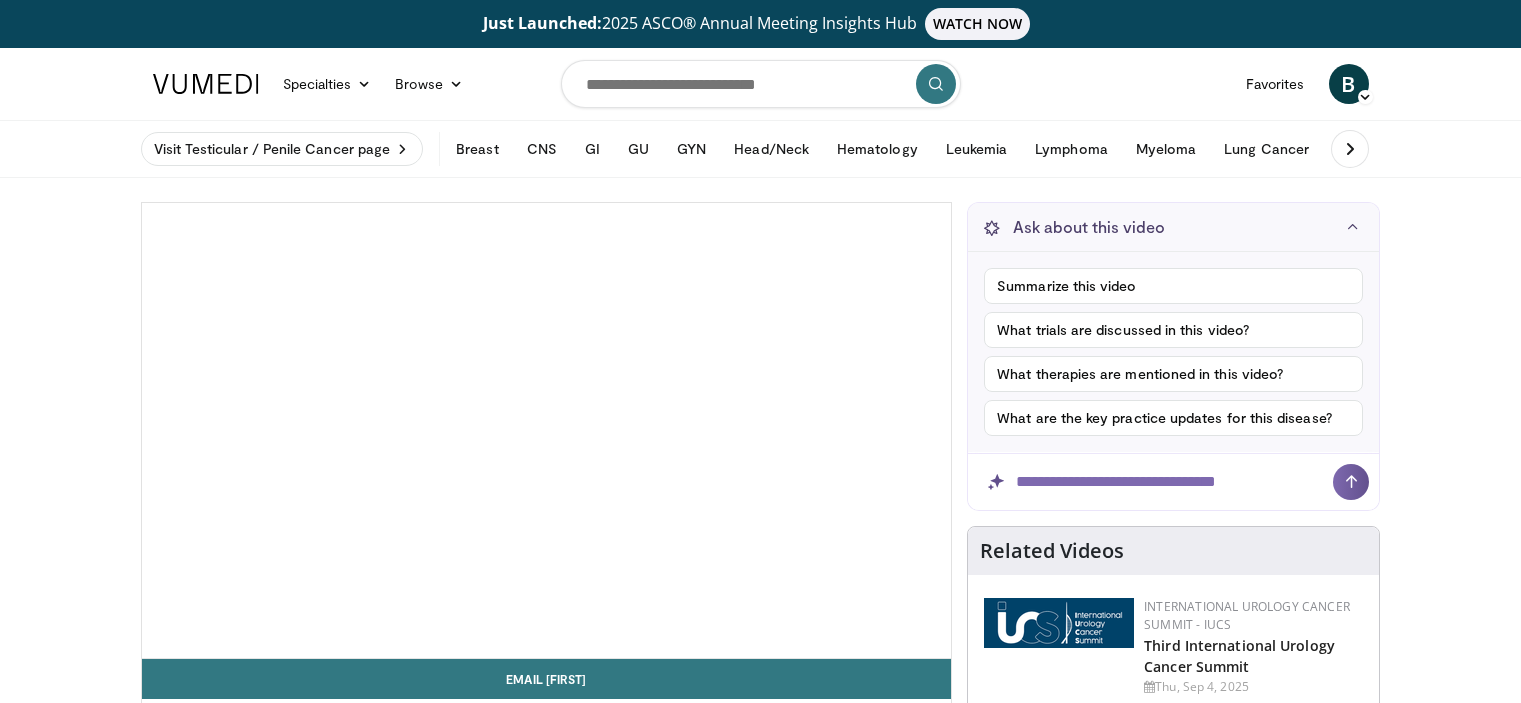 scroll, scrollTop: 0, scrollLeft: 0, axis: both 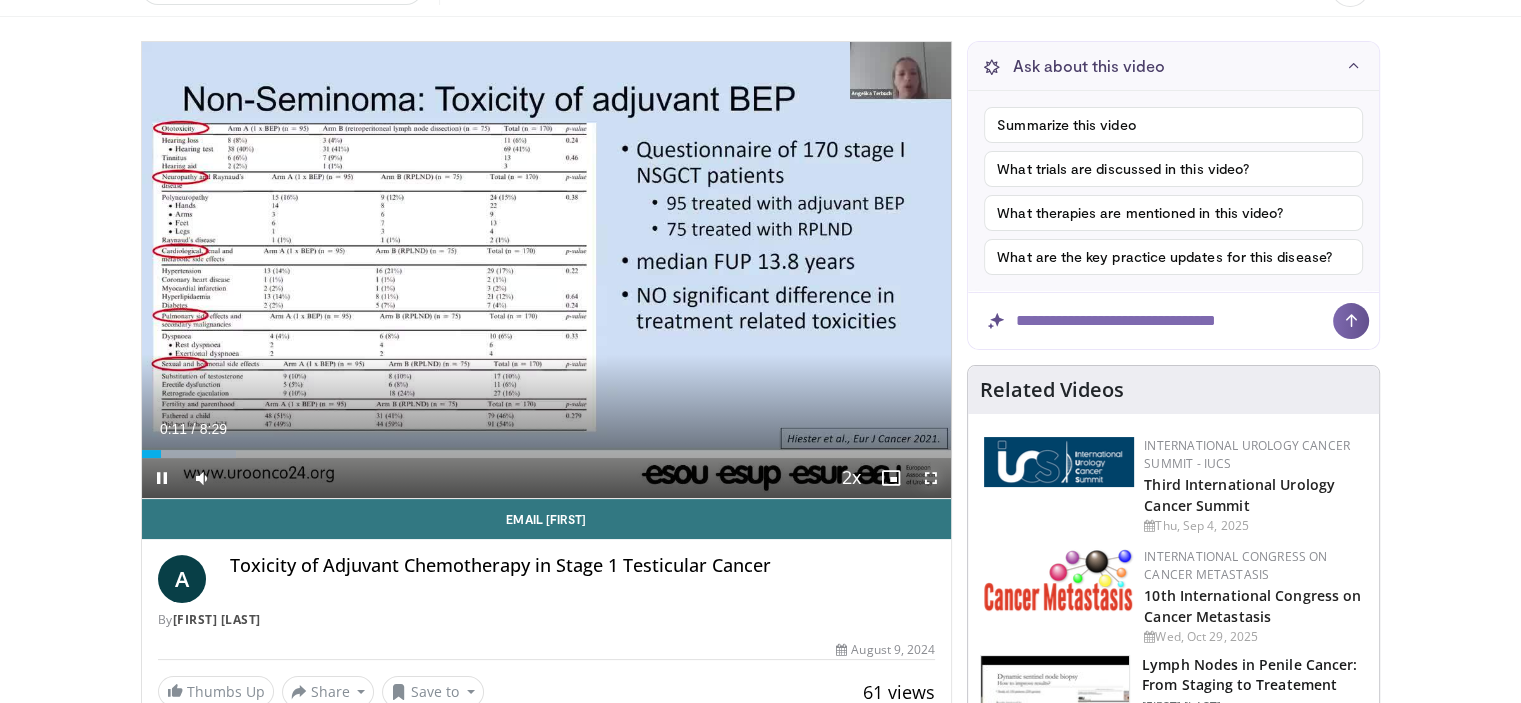 click at bounding box center [931, 478] 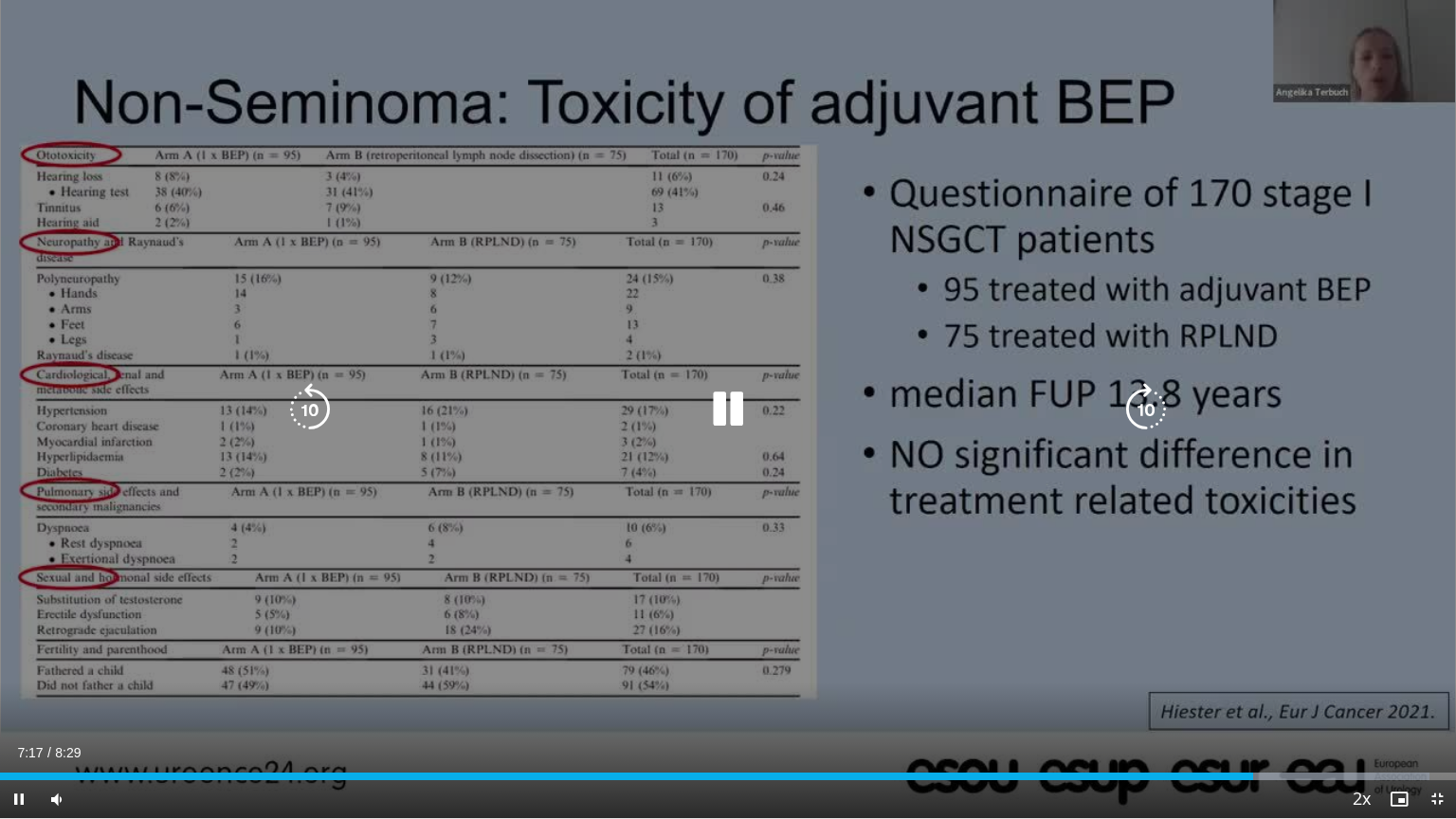 click at bounding box center [728, 410] 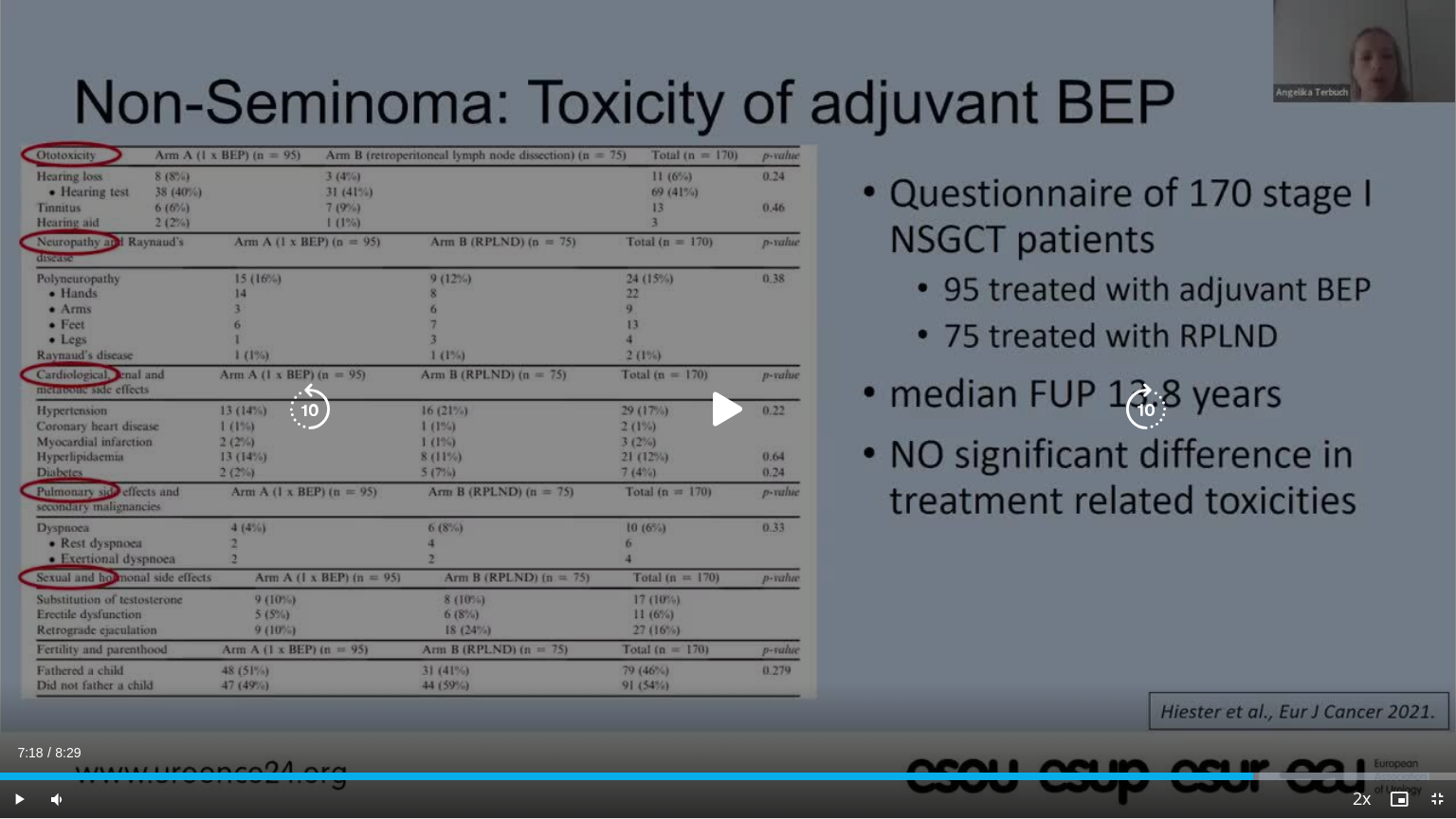 click at bounding box center (728, 410) 